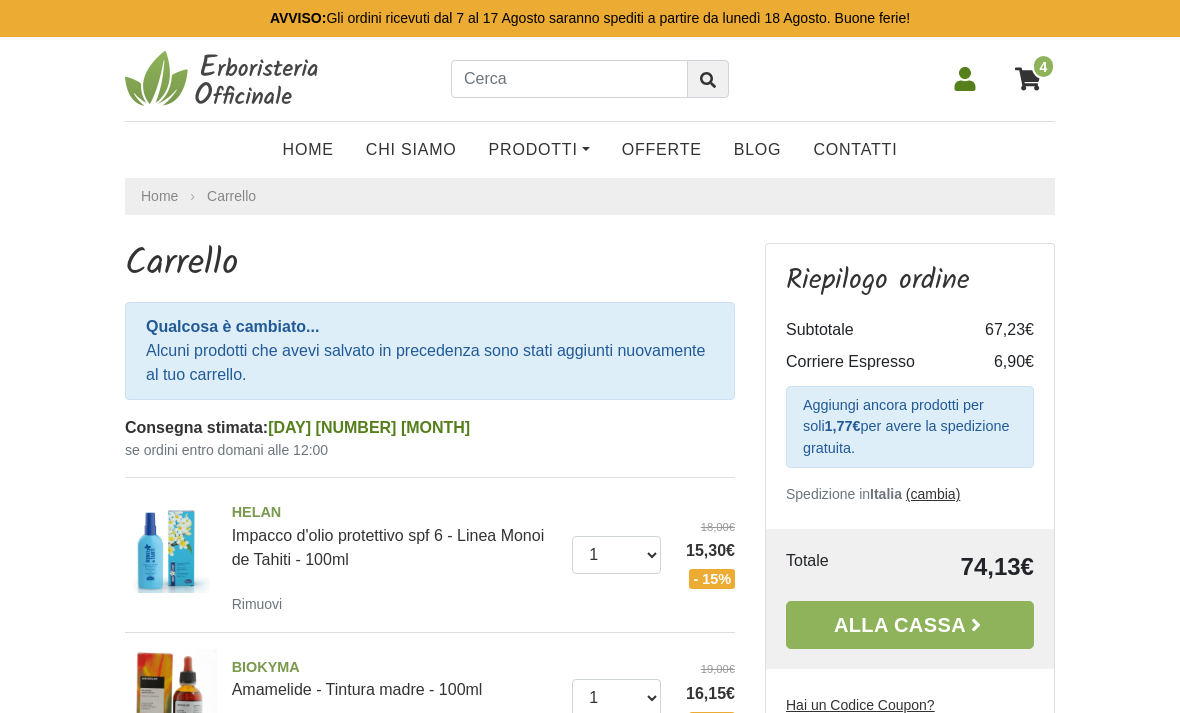 scroll, scrollTop: 0, scrollLeft: 0, axis: both 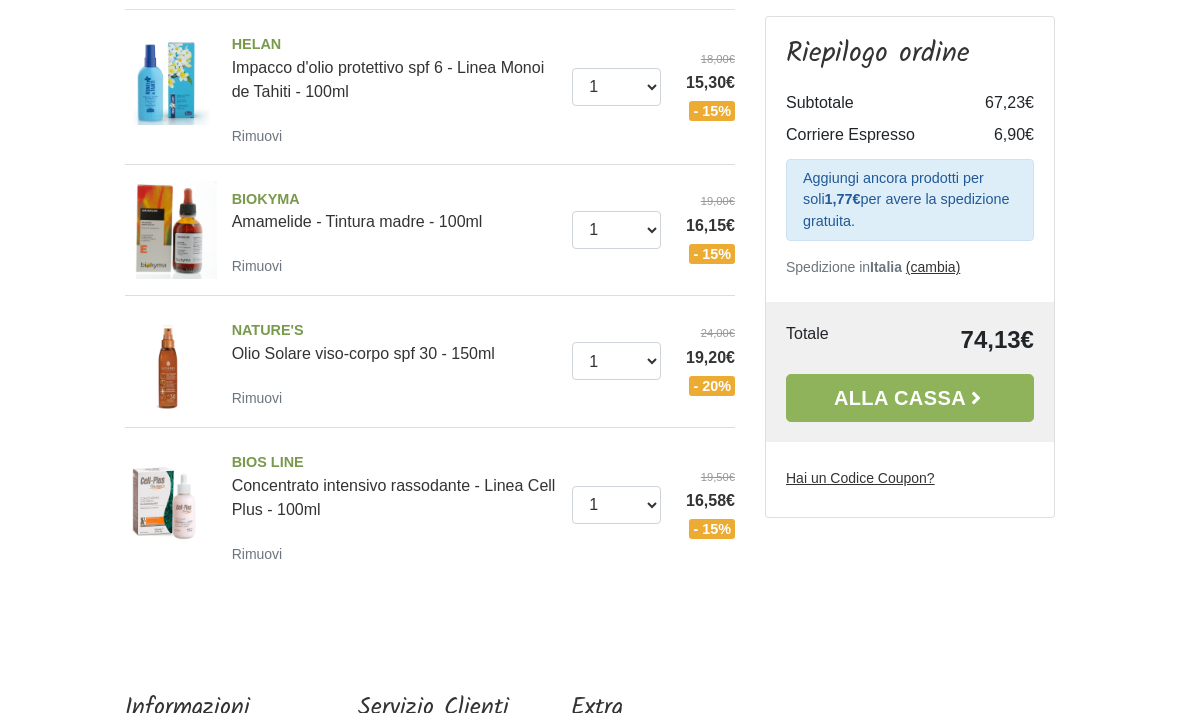 click on "BIOKYMA" at bounding box center [395, 200] 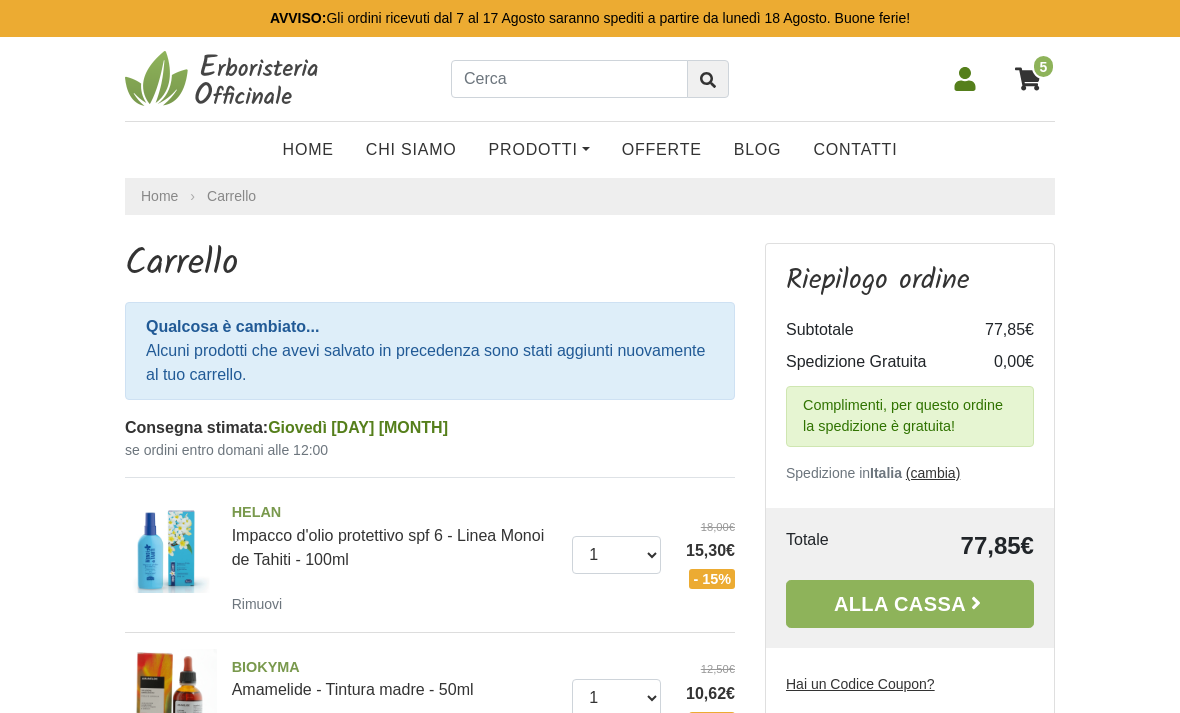 scroll, scrollTop: 0, scrollLeft: 0, axis: both 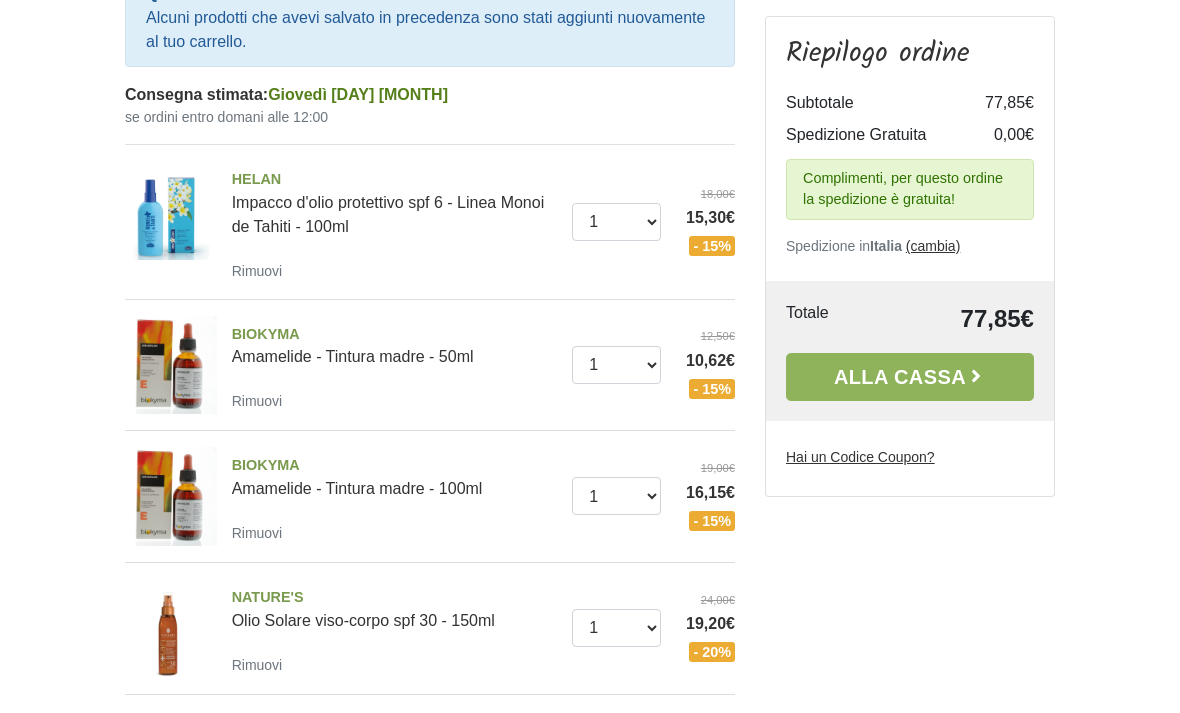 click on "Rimuovi" at bounding box center (257, 534) 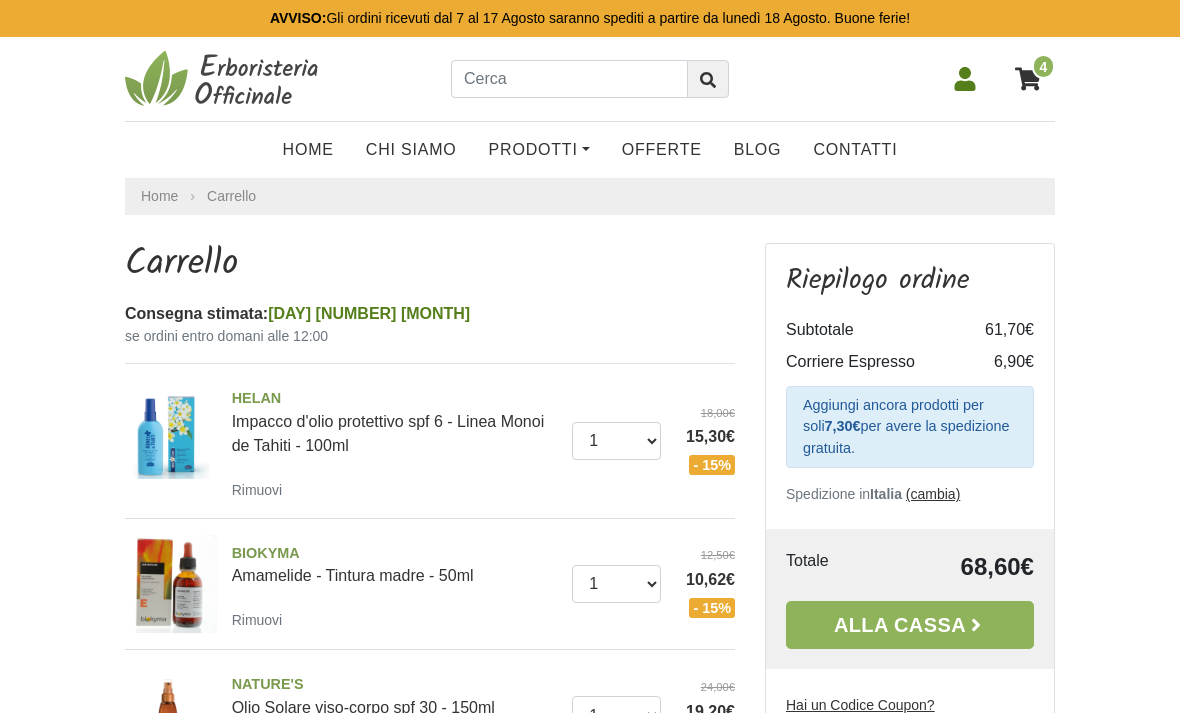 scroll, scrollTop: 0, scrollLeft: 0, axis: both 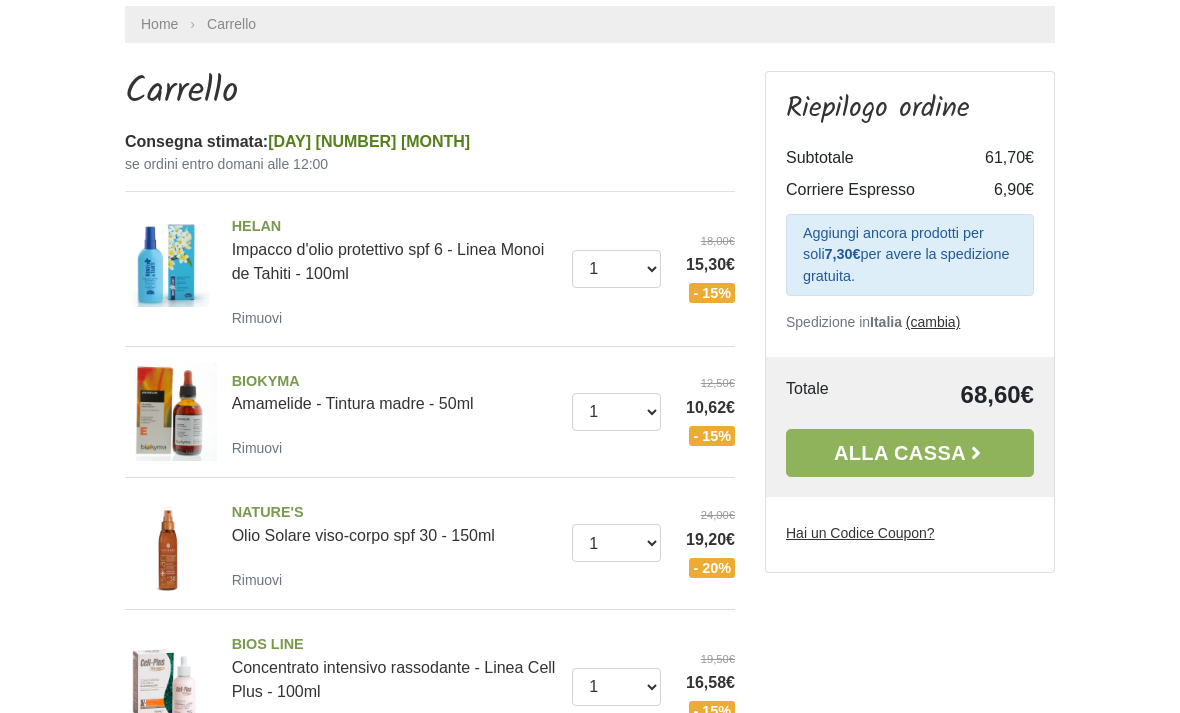 click on "Alla Cassa" at bounding box center [910, 453] 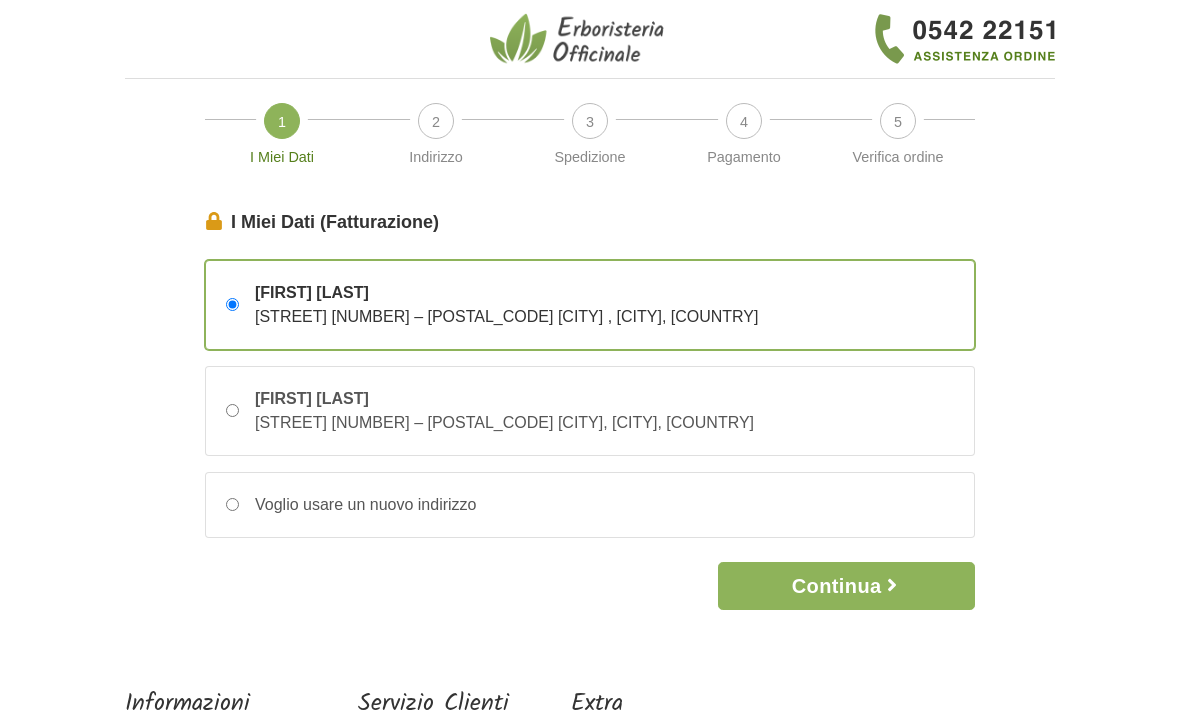 scroll, scrollTop: 0, scrollLeft: 0, axis: both 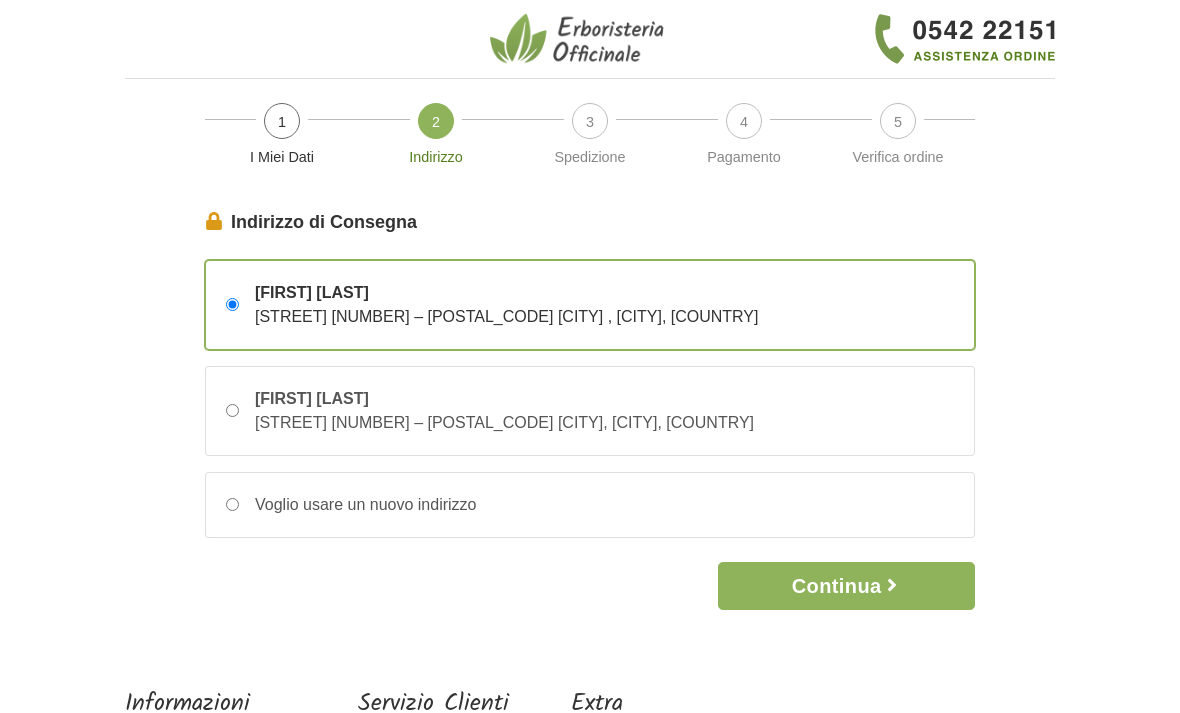 click on "Continua" at bounding box center (846, 586) 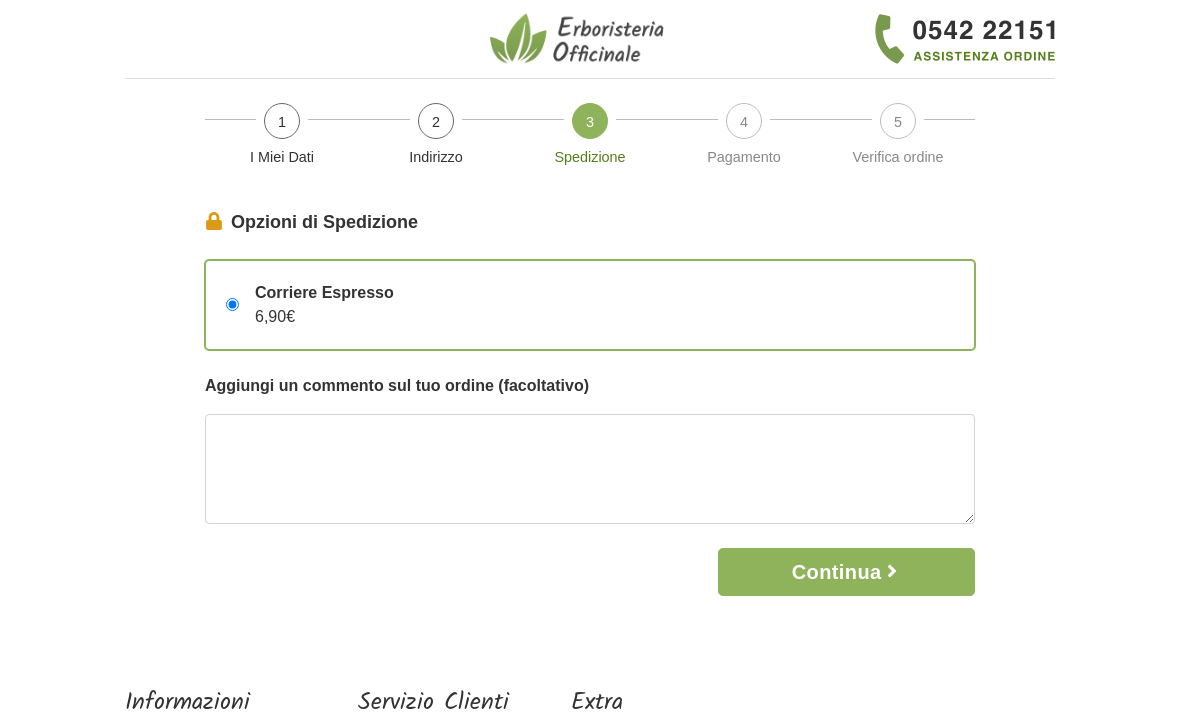click on "Continua" at bounding box center (846, 572) 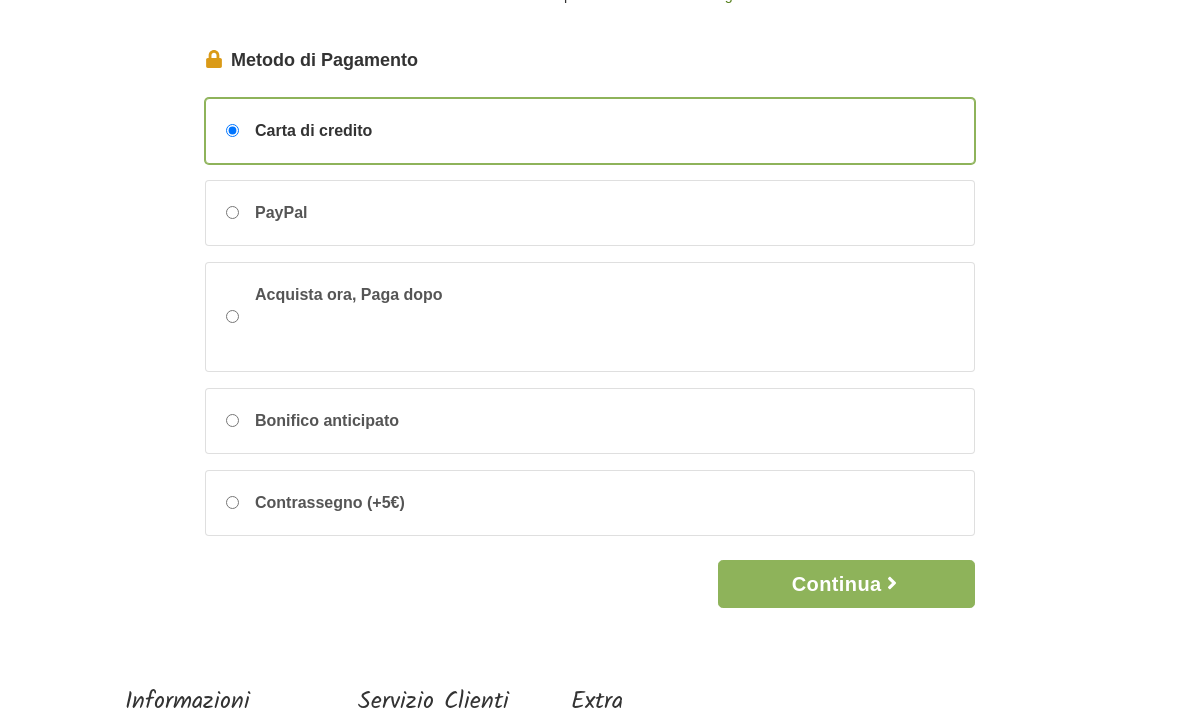 scroll, scrollTop: 161, scrollLeft: 0, axis: vertical 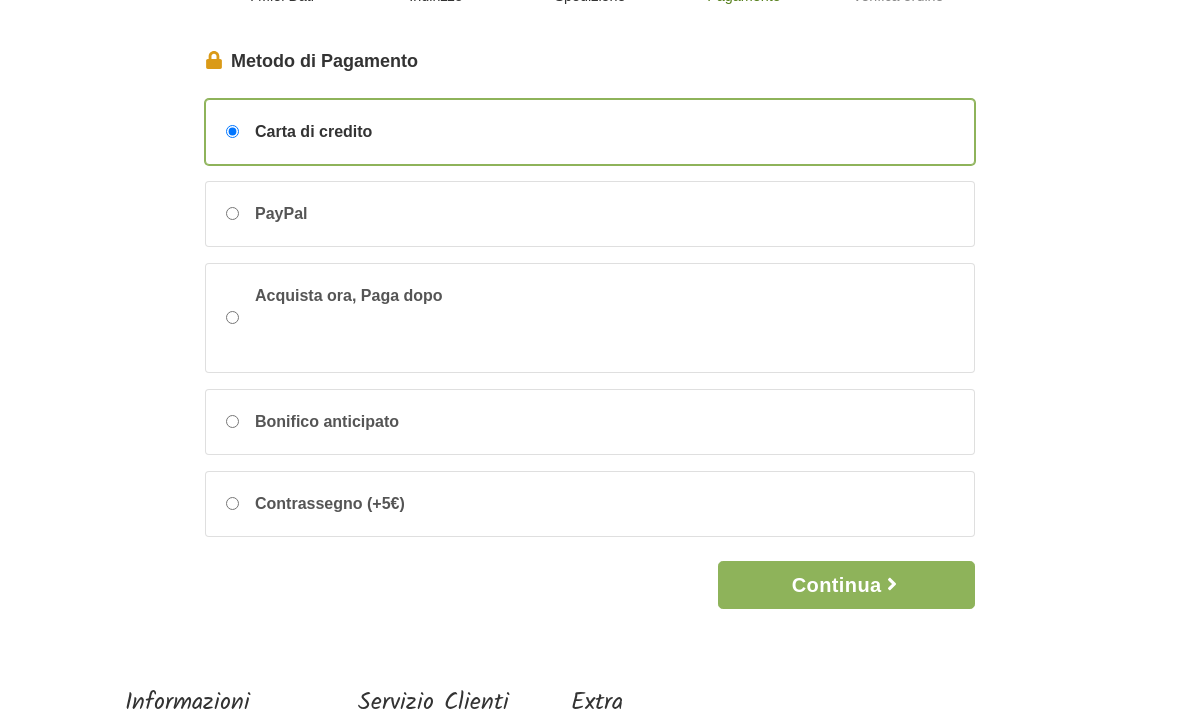 click on "Continua" at bounding box center [846, 585] 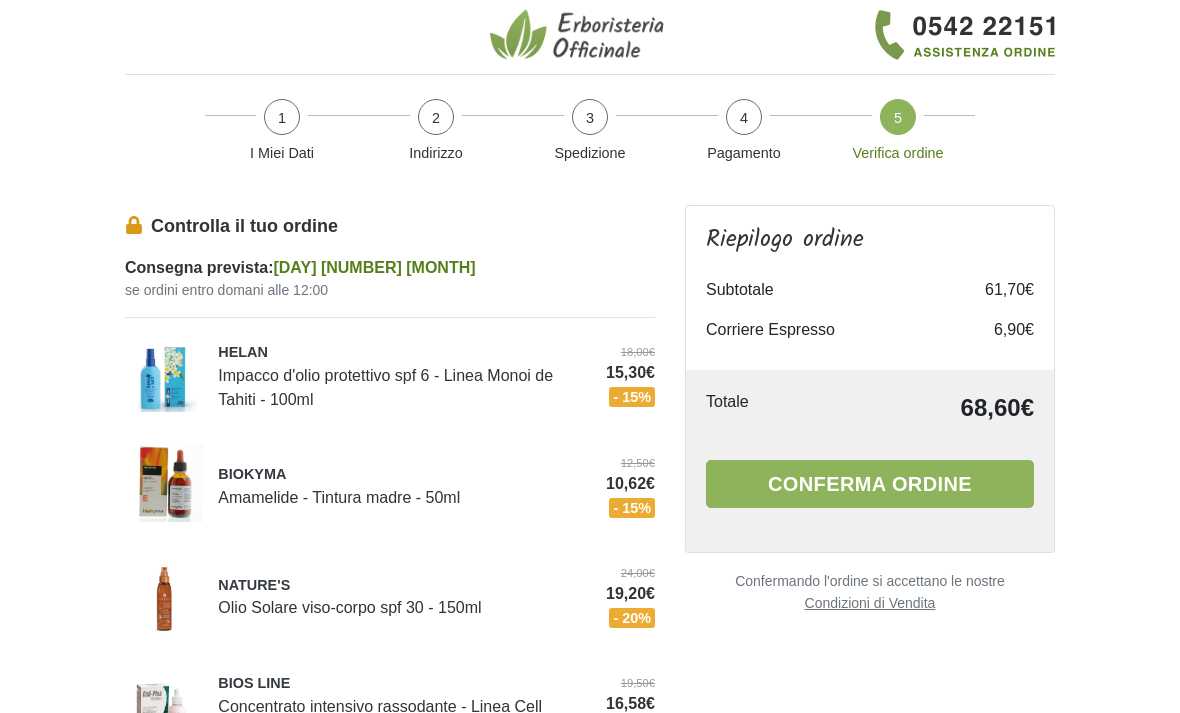 scroll, scrollTop: 0, scrollLeft: 0, axis: both 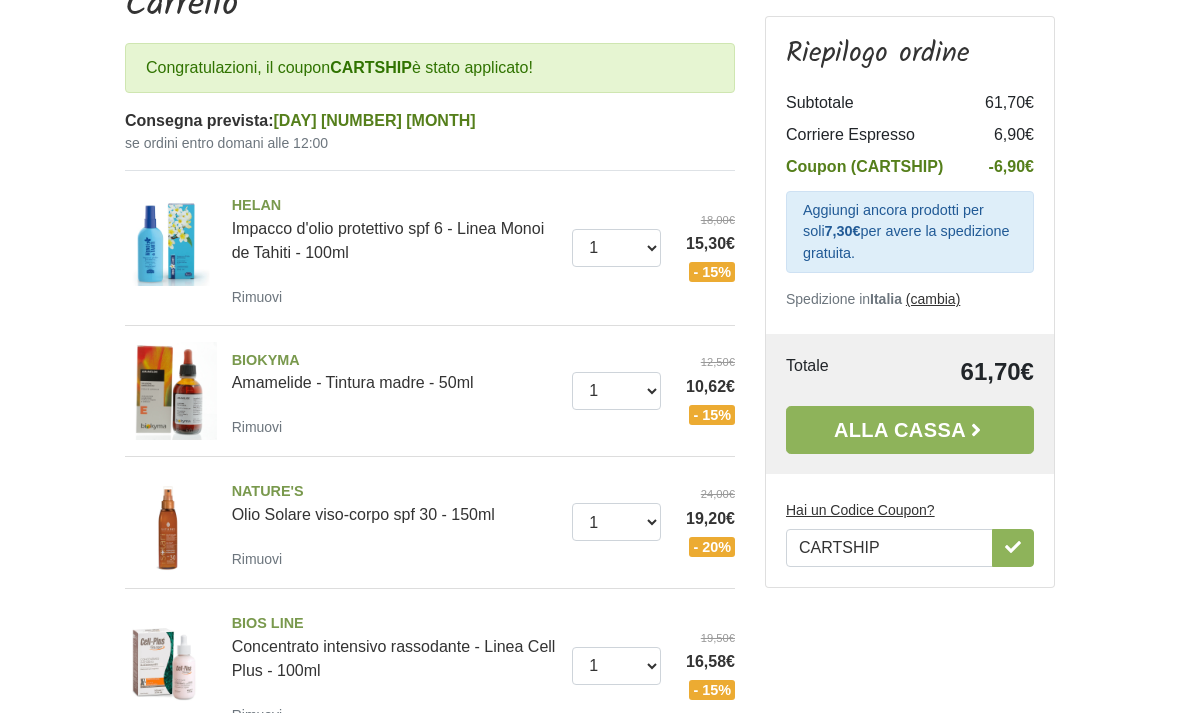 click 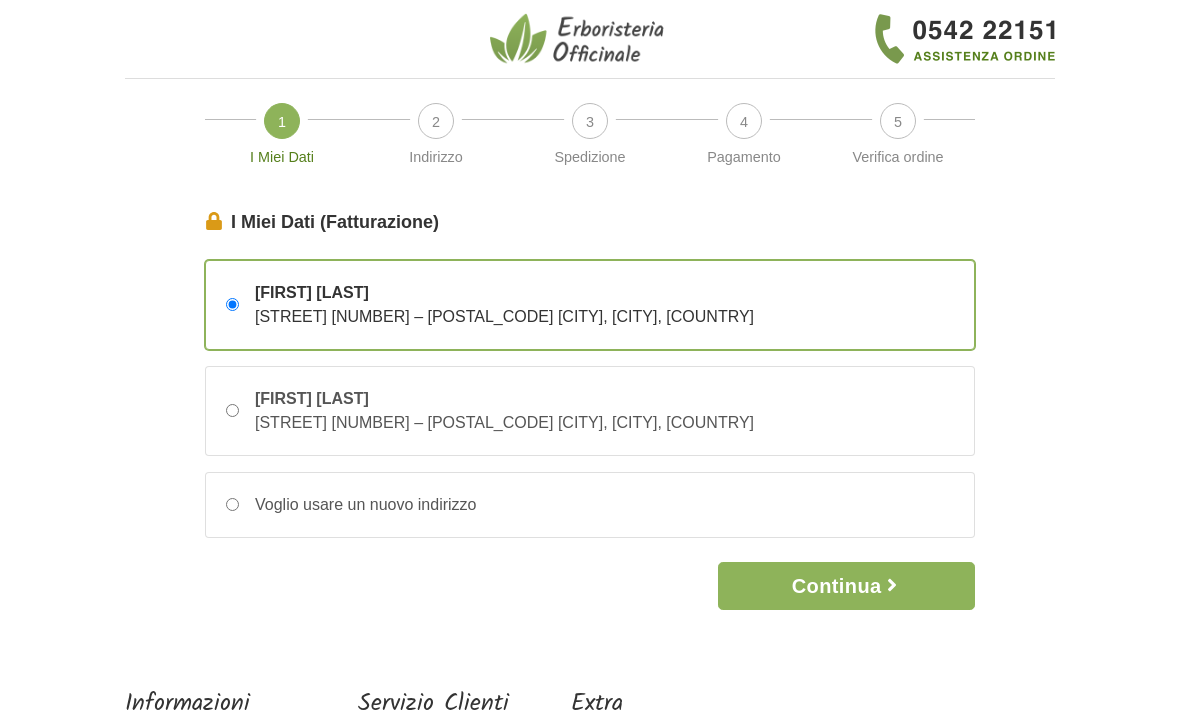 scroll, scrollTop: 0, scrollLeft: 0, axis: both 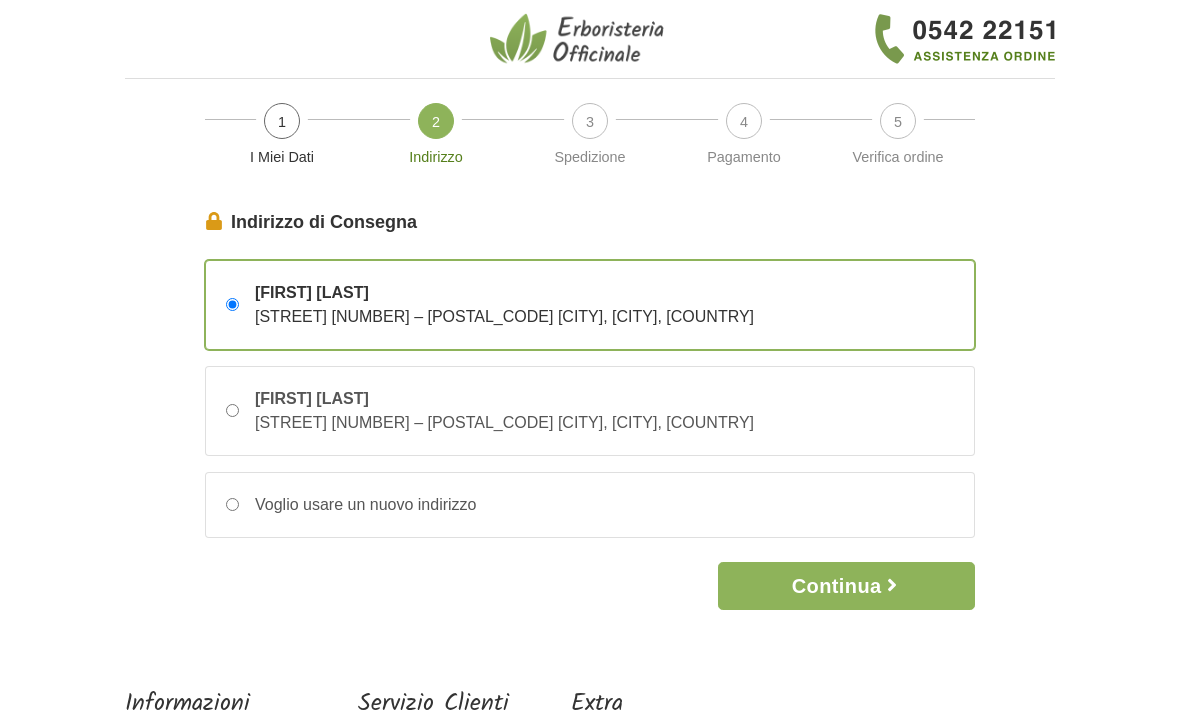 click on "Continua" at bounding box center [846, 586] 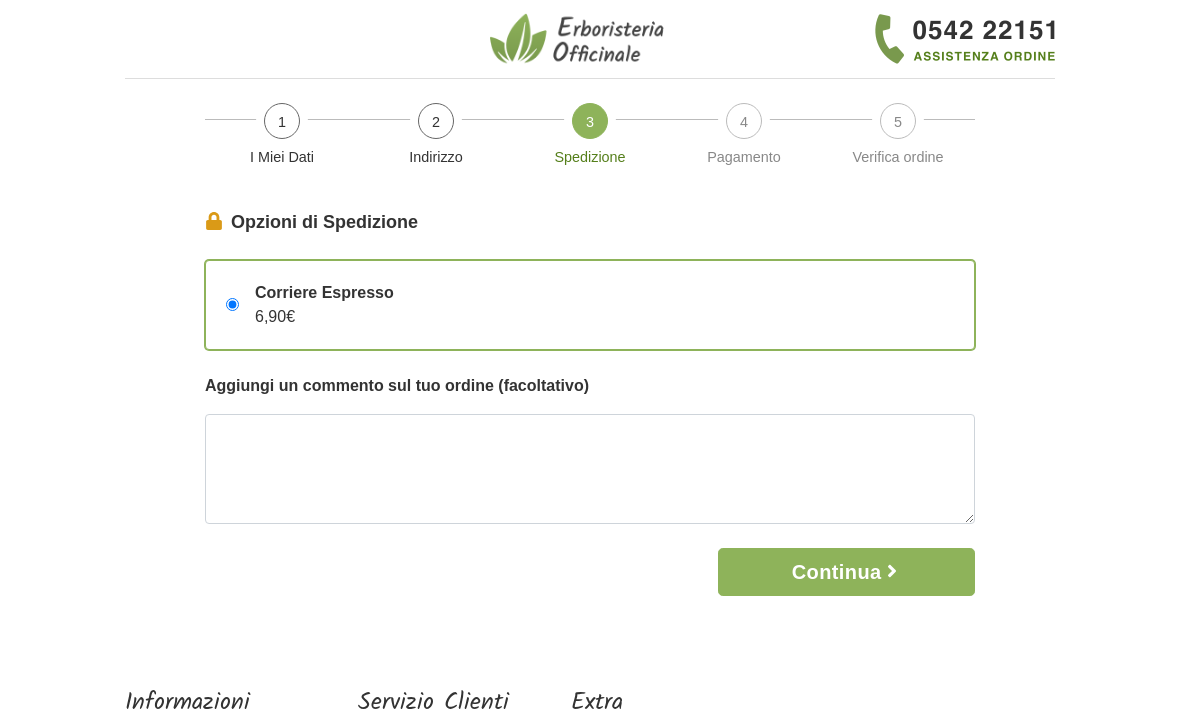 click on "Continua" at bounding box center [846, 572] 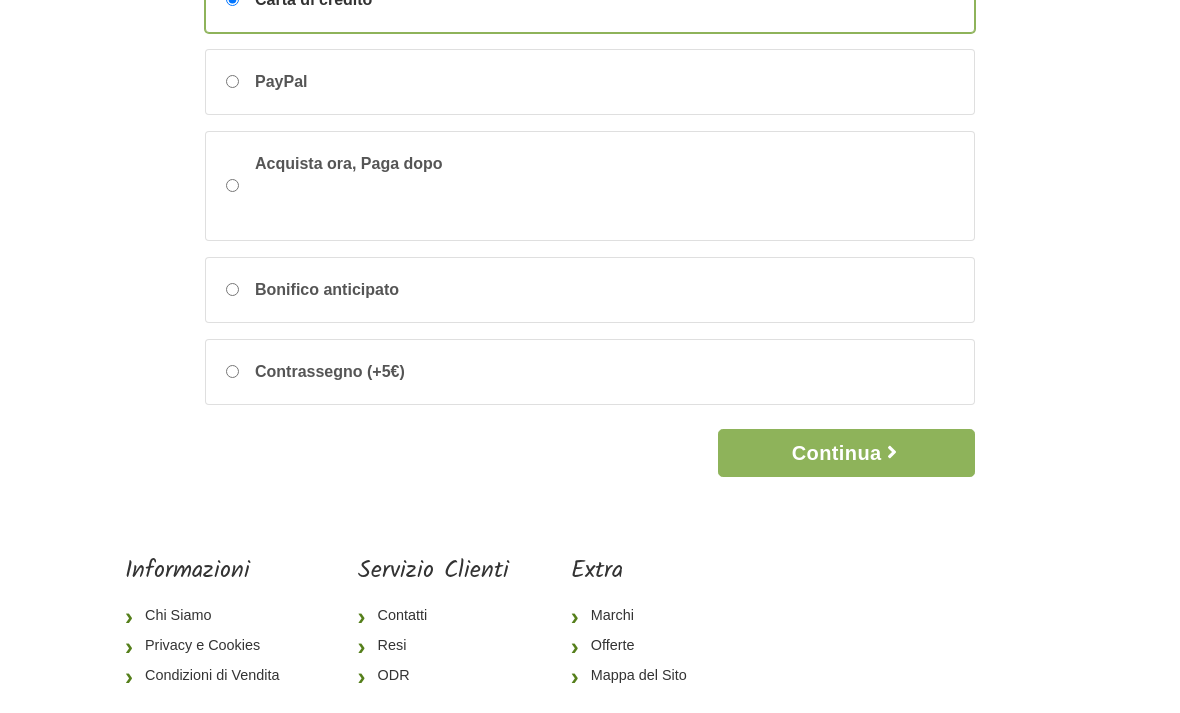 scroll, scrollTop: 293, scrollLeft: 0, axis: vertical 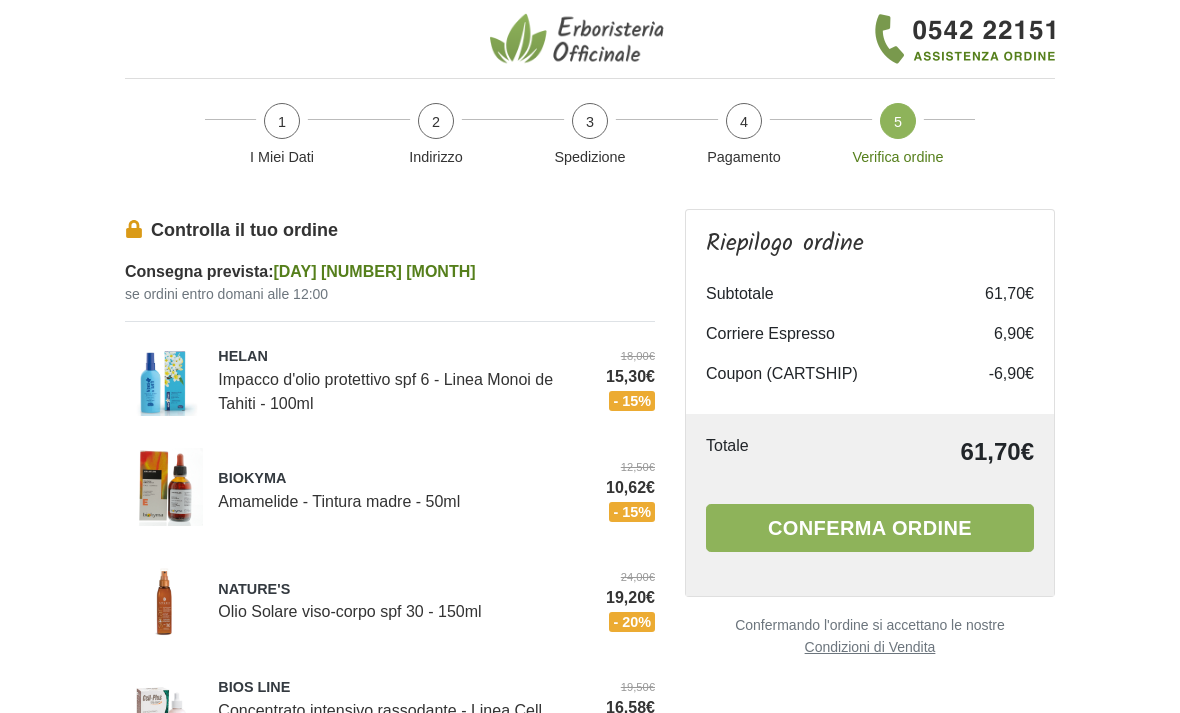 click on "Conferma ordine" at bounding box center [870, 528] 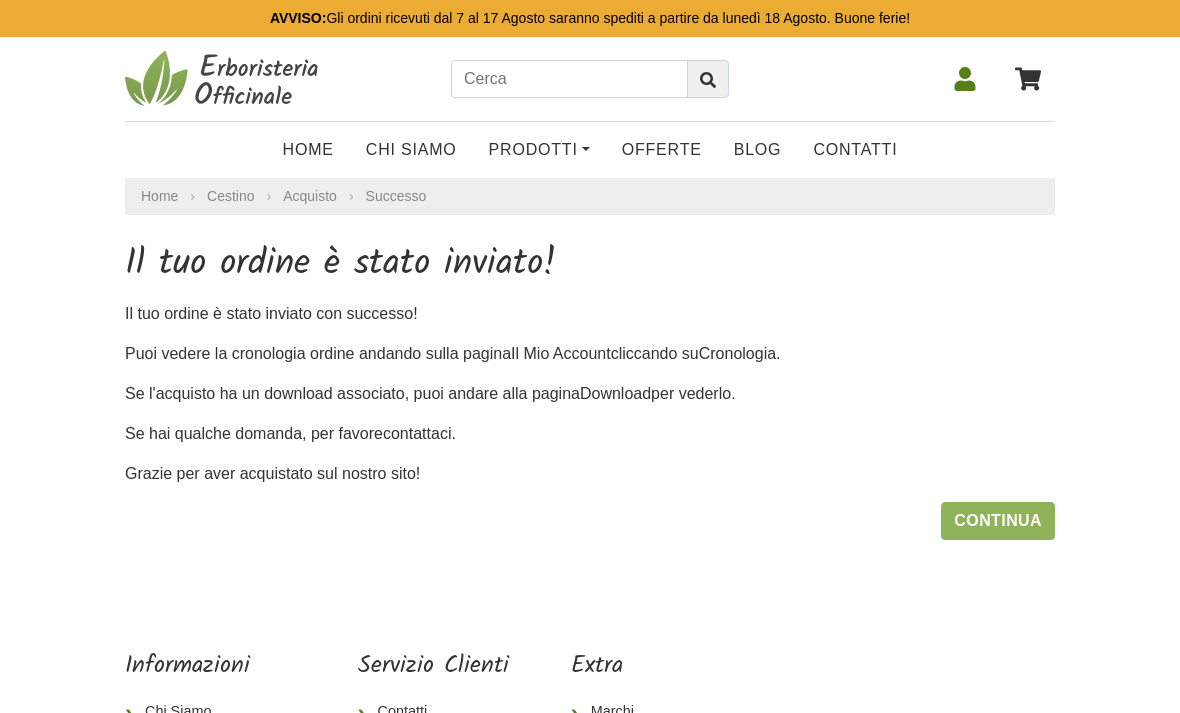 scroll, scrollTop: 0, scrollLeft: 0, axis: both 